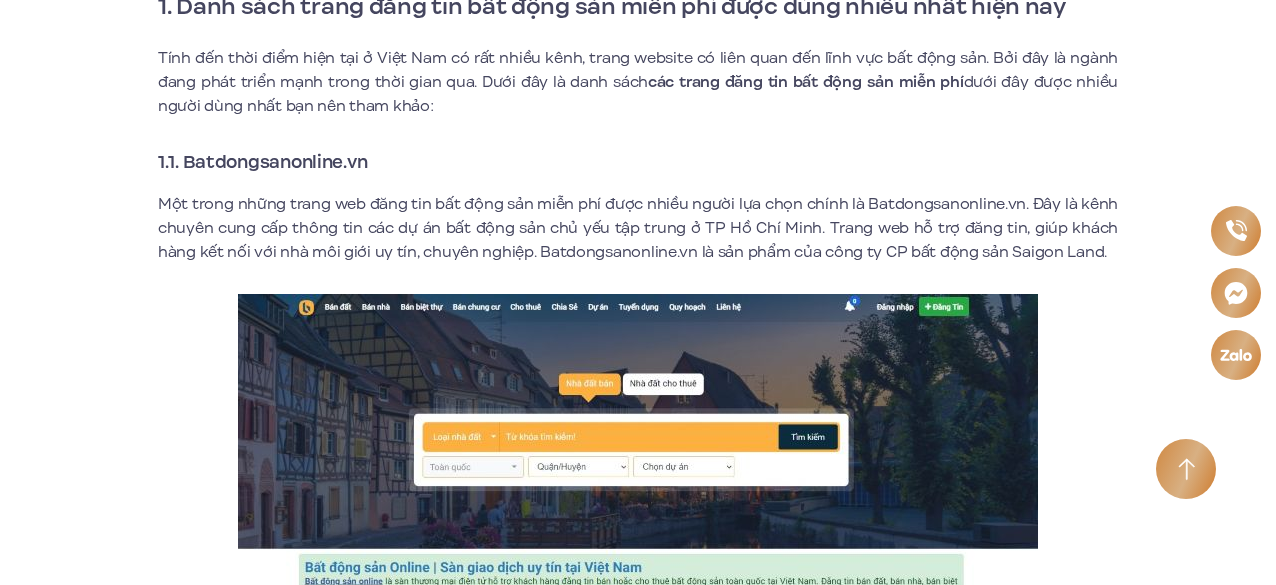 scroll, scrollTop: 0, scrollLeft: 0, axis: both 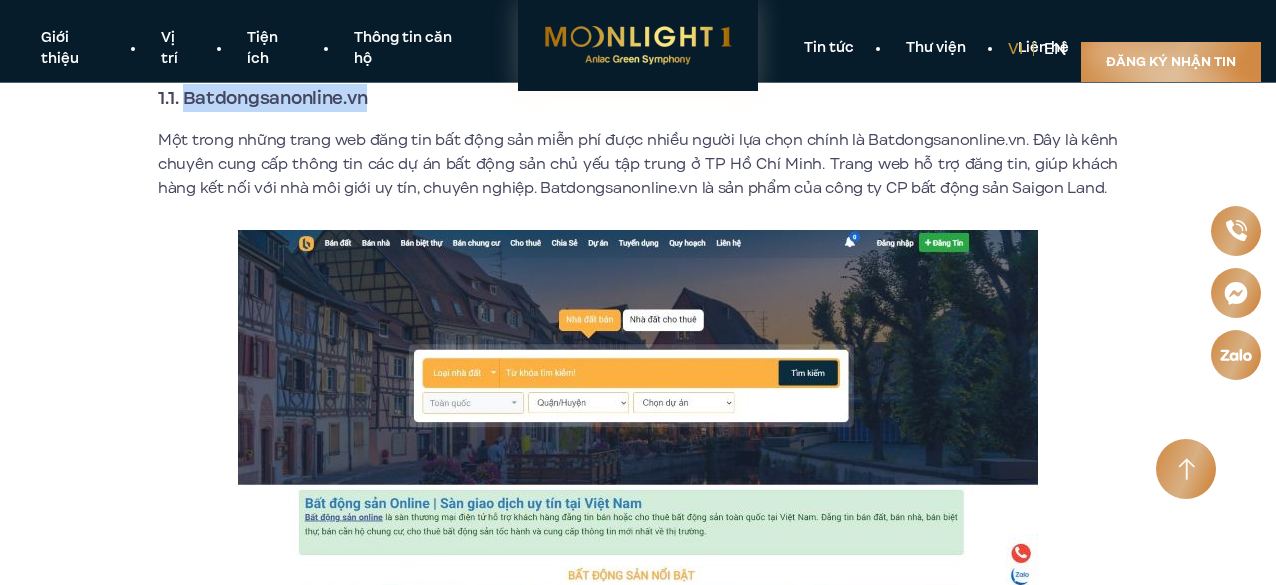 drag, startPoint x: 184, startPoint y: 102, endPoint x: 374, endPoint y: 99, distance: 190.02368 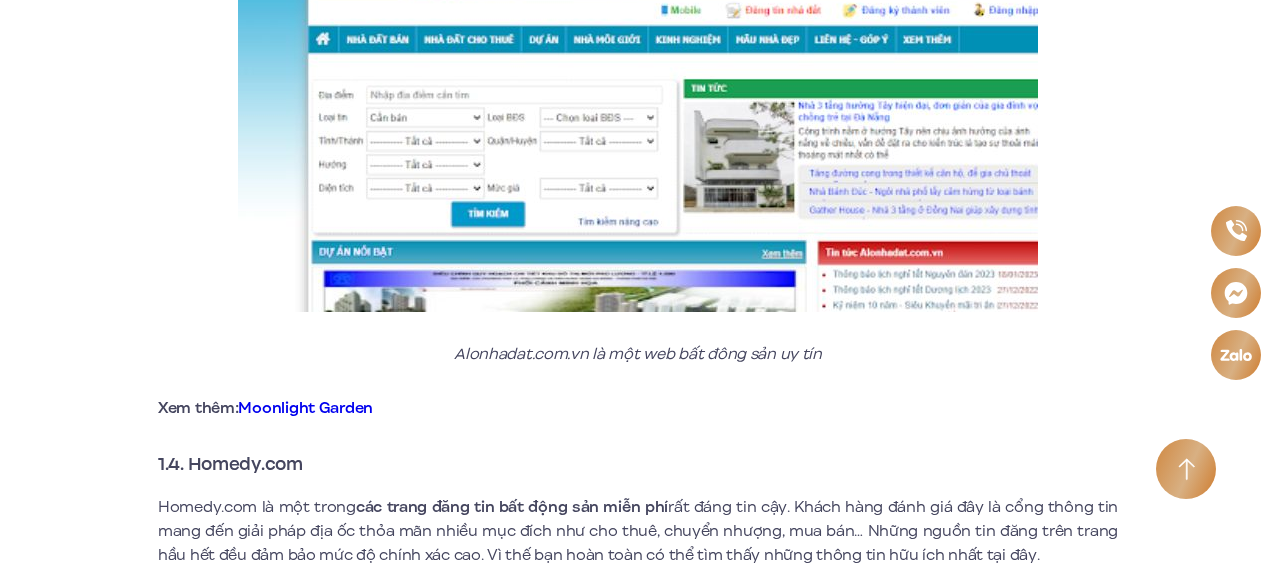scroll, scrollTop: 3000, scrollLeft: 0, axis: vertical 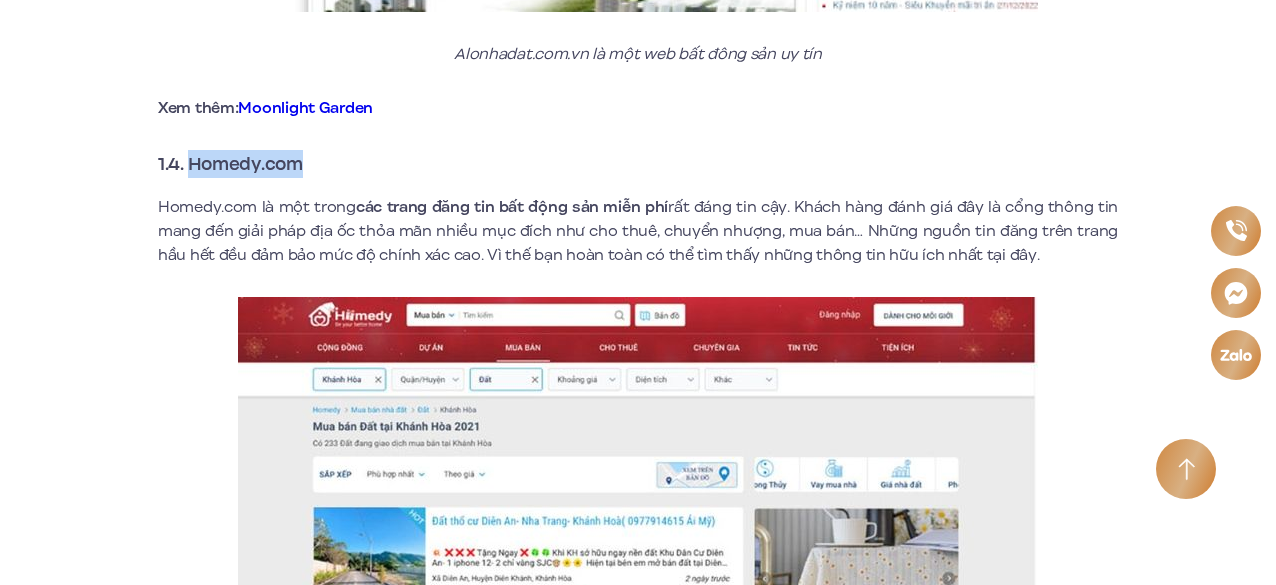 drag, startPoint x: 224, startPoint y: 176, endPoint x: 302, endPoint y: 177, distance: 78.00641 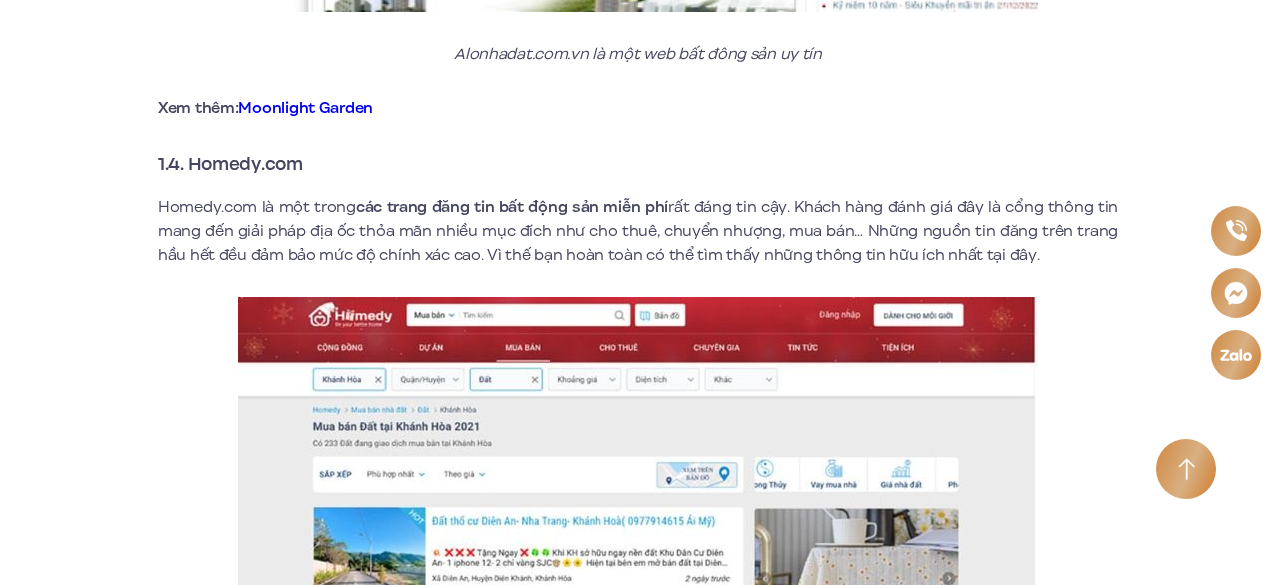 click on "Bất động sản đang là lĩnh vực kinh doanh được rất nhiều người quan tâm bởi nhu cầu về đầu tư, chỗ ở liên tục tăng nhanh. Chính vì thế  các trang đăng tin bất động sản miễn phí  xuất hiện với mong muốn mang đến cho mọi người những giá trị hữu ích. Sau đây Moonlight 1 – An Lạc Green Symphony sẽ giới thiệu một số website đăng tin mua bán bất động sản miễn phí thực sự uy tín.
Xem thêm:  Moonlight 1
1. Danh sách trang đăng tin bất động sản miễn phí được dùng nhiều nhất hiện nay
Tính đến thời điểm hiện tại ở Việt Nam có rất nhiều kênh, trang website có liên quan đến lĩnh vực bất động sản. Bởi đây là ngành đang phát triển mạnh trong thời gian qua. Dưới đây là danh sách  các trang đăng tin bất động sản miễn phí
1.1. Batdongsanonline.vn
Xem thêm:" at bounding box center (638, 2225) 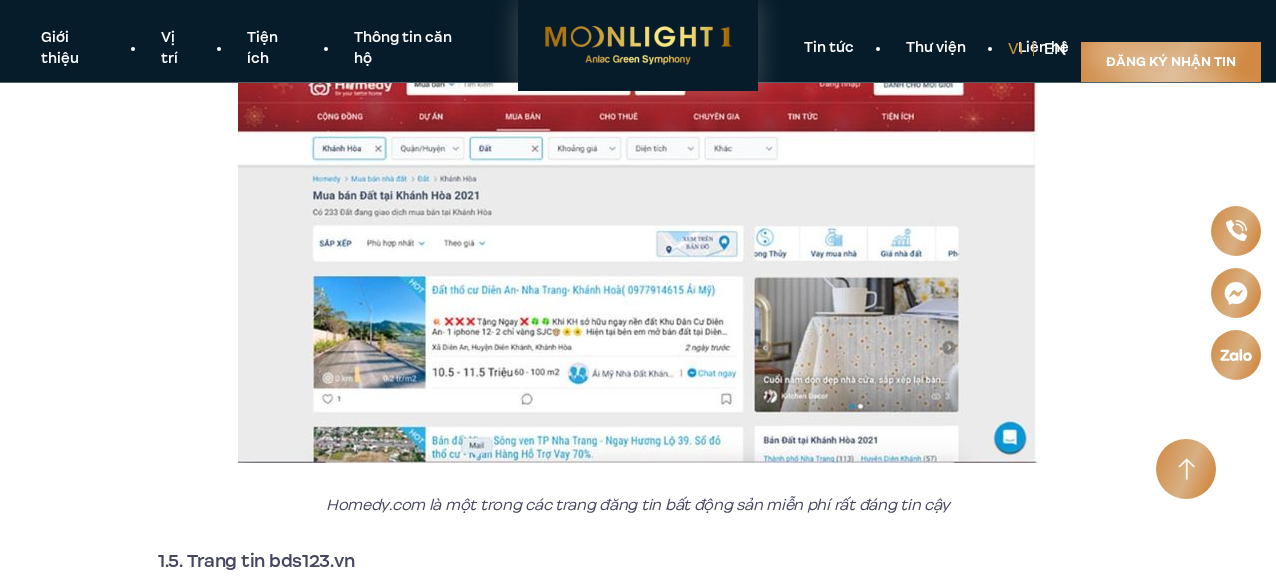 scroll, scrollTop: 3000, scrollLeft: 0, axis: vertical 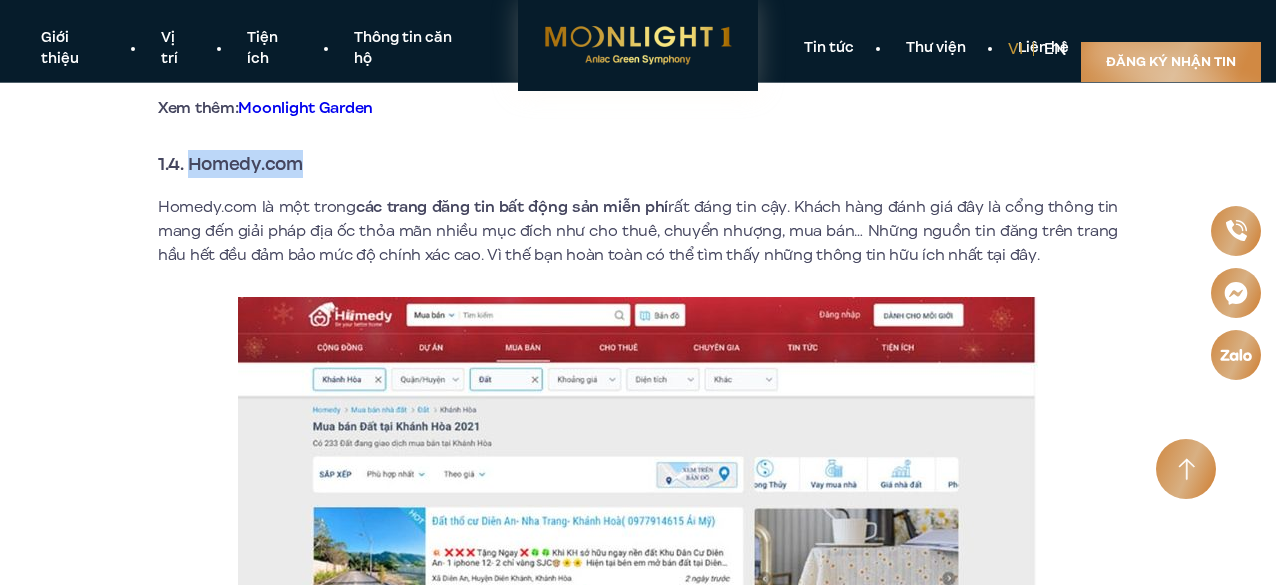 drag, startPoint x: 190, startPoint y: 166, endPoint x: 298, endPoint y: 165, distance: 108.00463 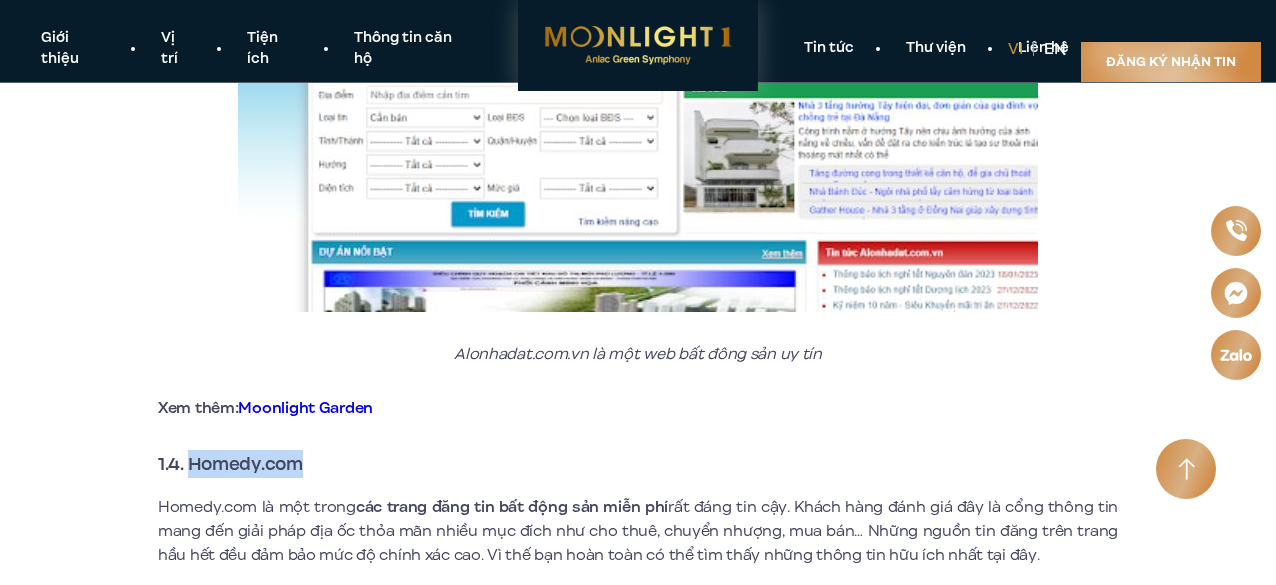 scroll, scrollTop: 2100, scrollLeft: 0, axis: vertical 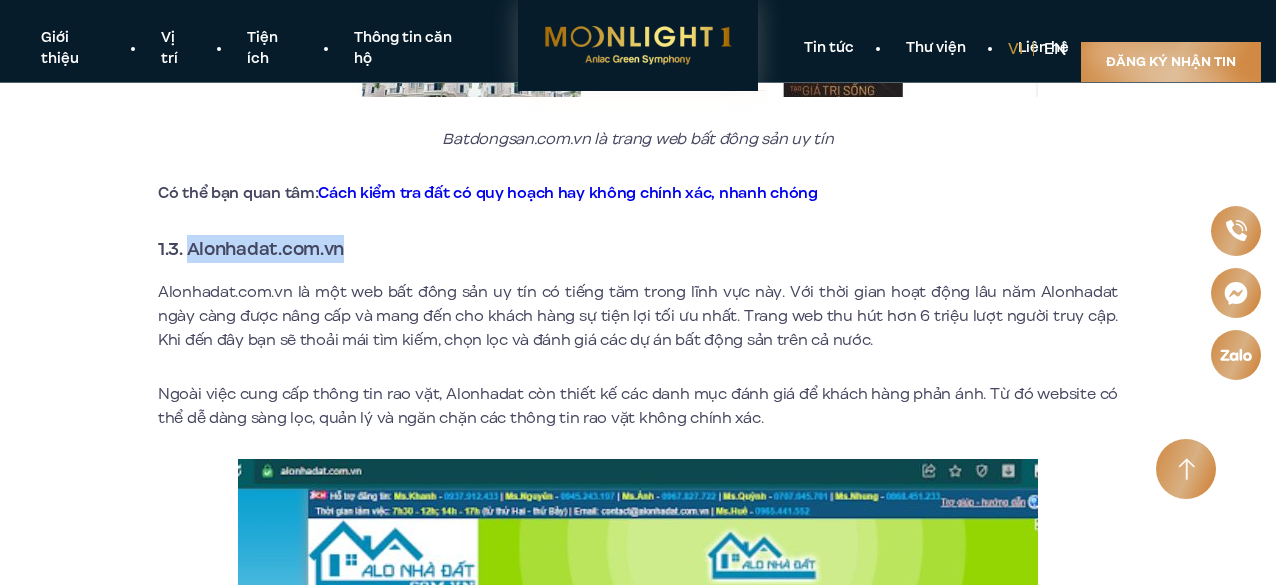 drag, startPoint x: 188, startPoint y: 251, endPoint x: 344, endPoint y: 252, distance: 156.0032 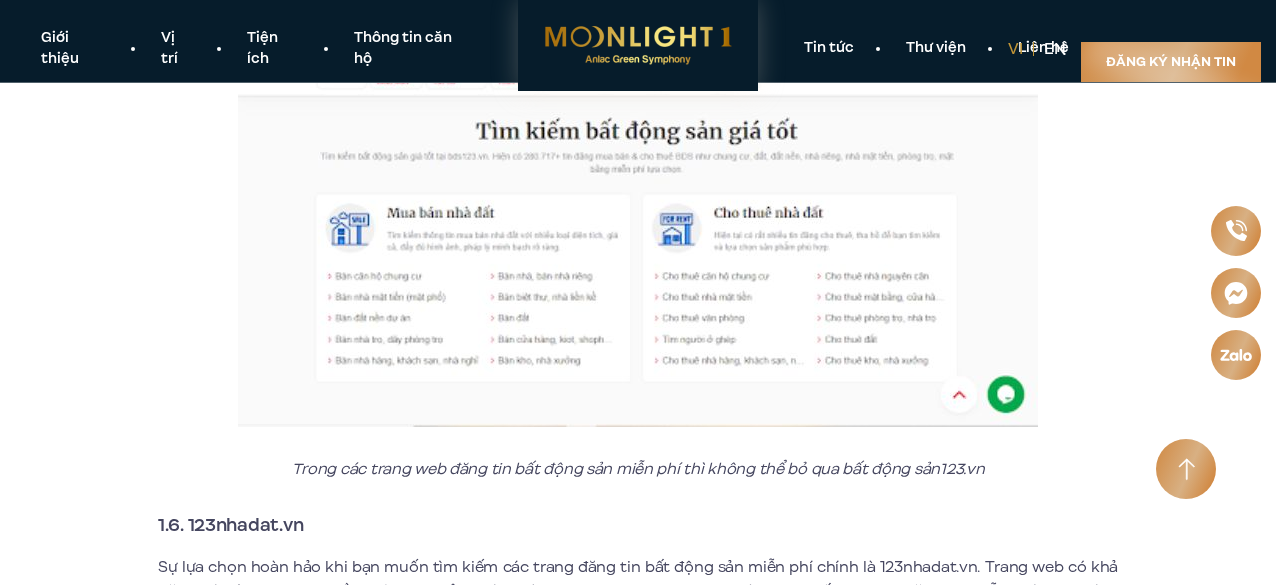 scroll, scrollTop: 3600, scrollLeft: 0, axis: vertical 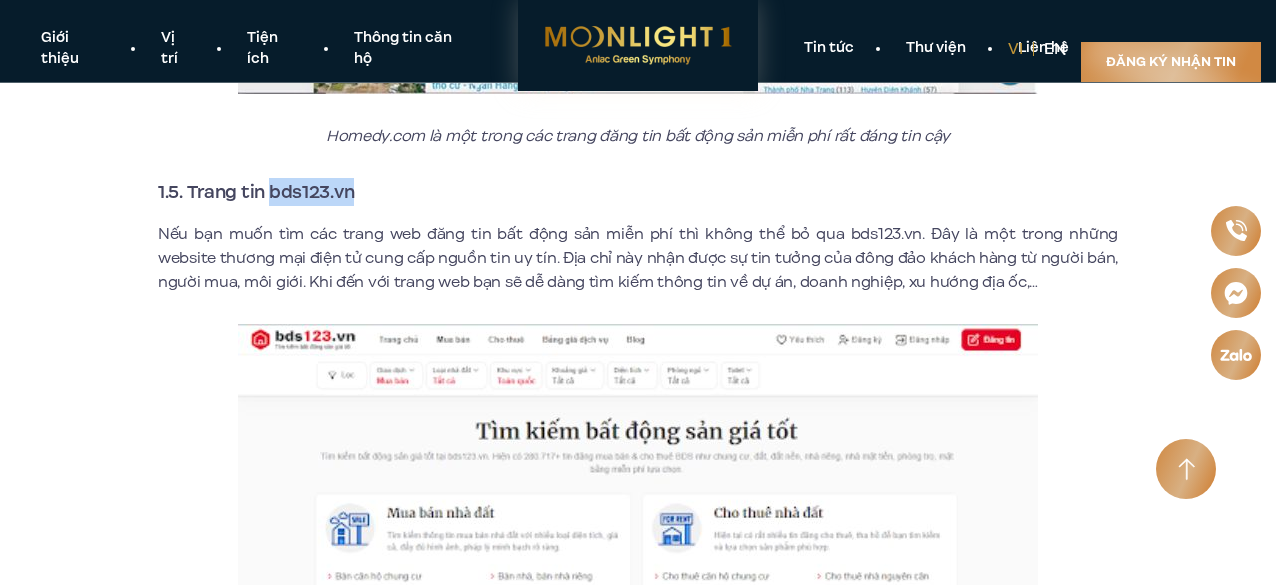 drag, startPoint x: 271, startPoint y: 193, endPoint x: 358, endPoint y: 190, distance: 87.05171 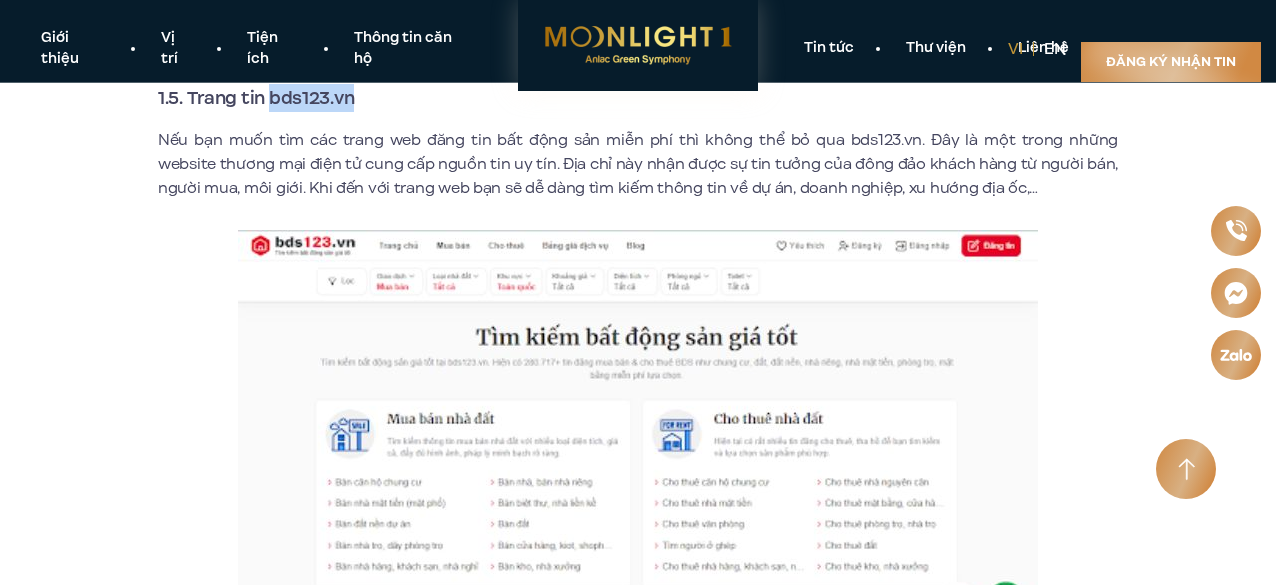scroll, scrollTop: 3600, scrollLeft: 0, axis: vertical 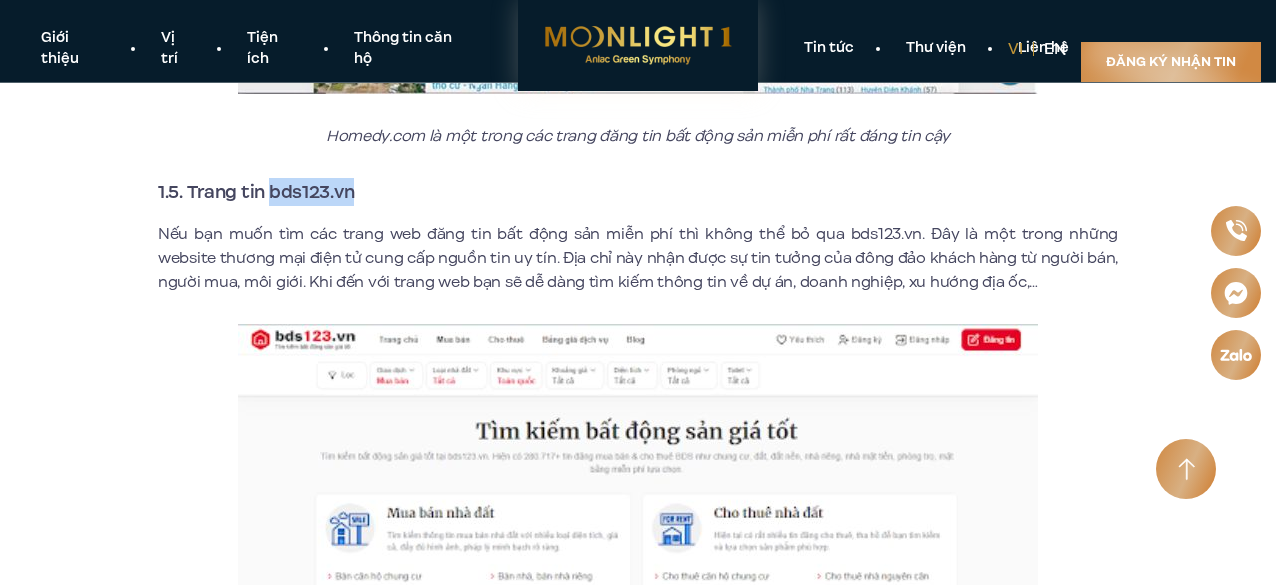 copy on "bds123.vn" 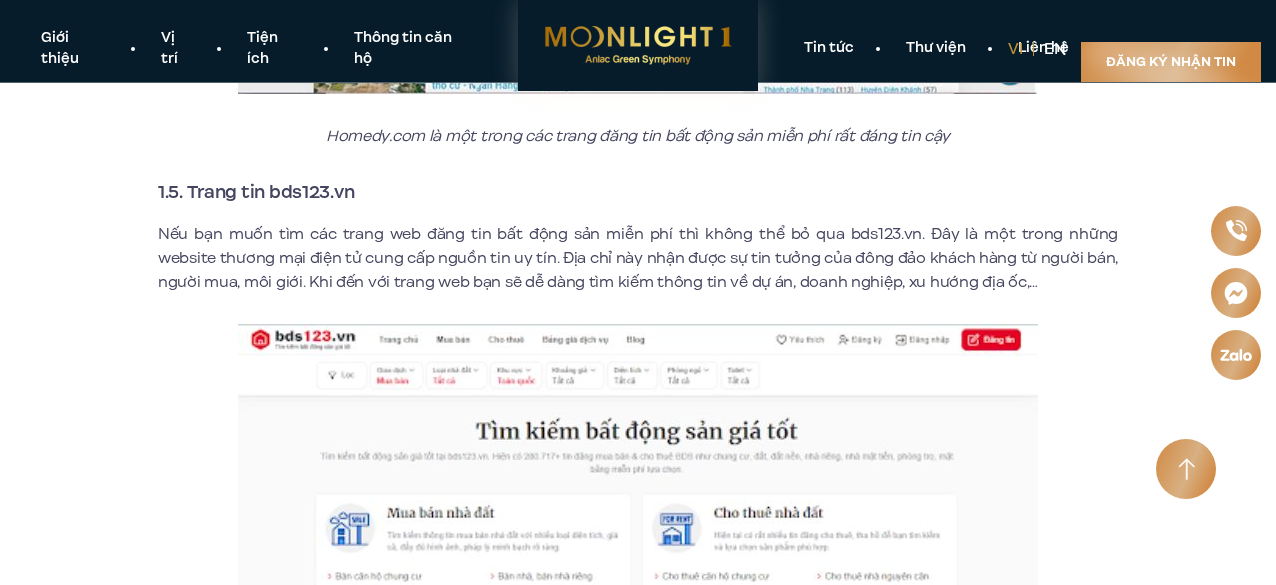 click on "Nếu bạn muốn tìm các trang web đăng tin bất động sản miễn phí thì không thể bỏ qua bds123.vn. Đây là một trong những website thương mại điện tử cung cấp nguồn tin uy tín. Địa chỉ này nhận được sự tin tưởng của đông đảo khách hàng từ người bán, người mua, môi giới. Khi đến với trang web bạn sẽ dễ dàng tìm kiếm thông tin về dự án, doanh nghiệp, xu hướng địa ốc,…" at bounding box center [638, 258] 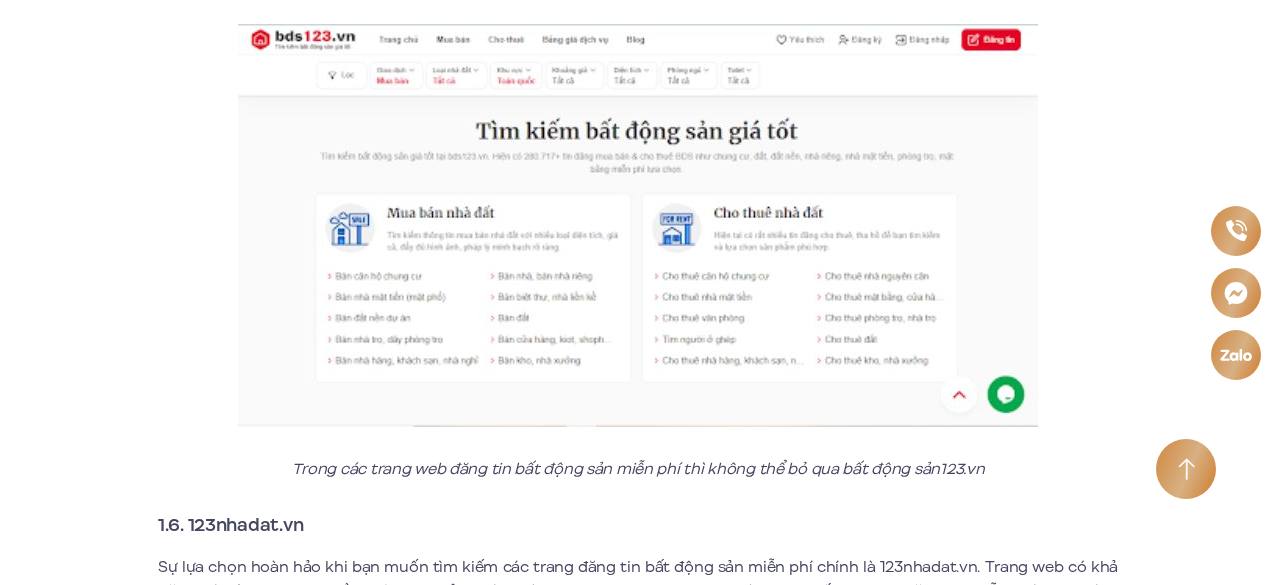 scroll, scrollTop: 4200, scrollLeft: 0, axis: vertical 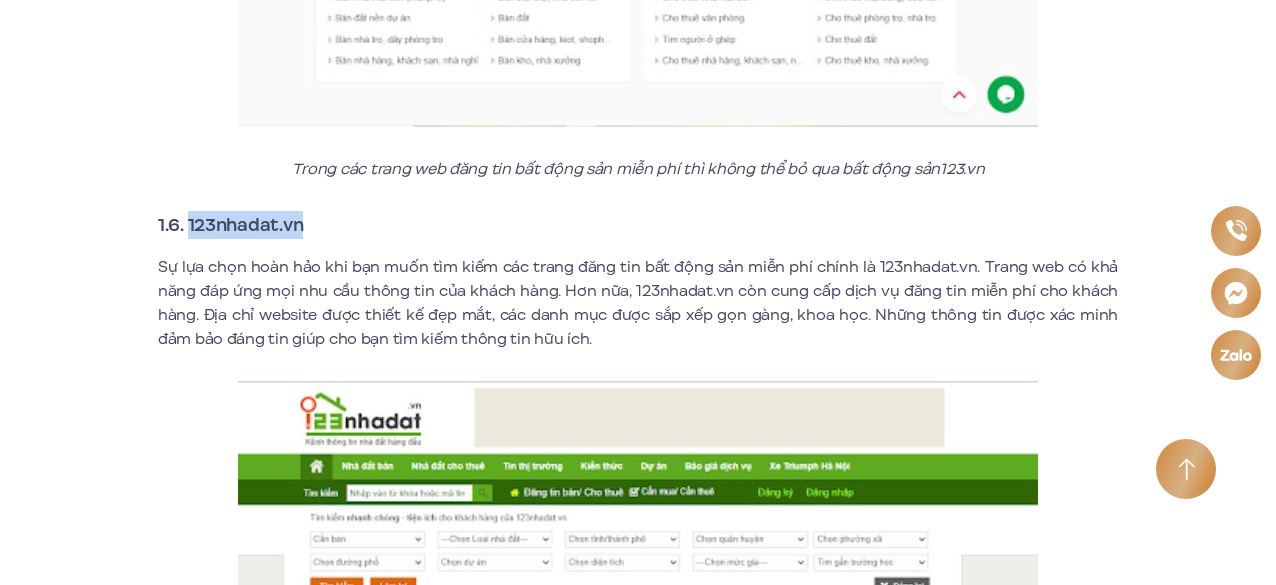drag, startPoint x: 190, startPoint y: 225, endPoint x: 313, endPoint y: 221, distance: 123.065025 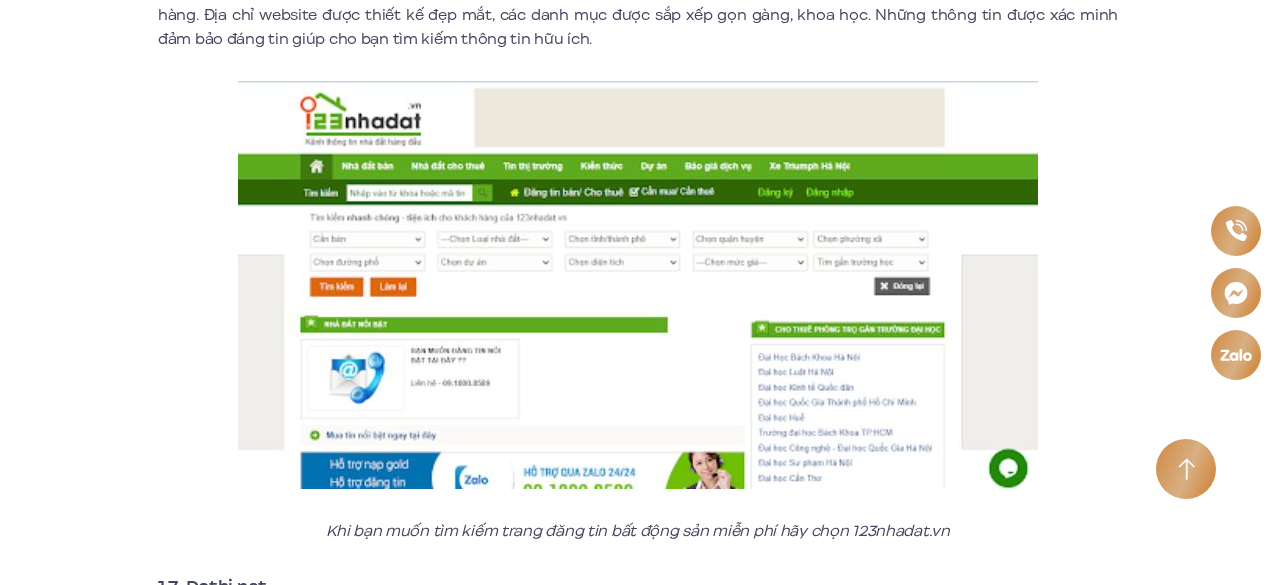 scroll, scrollTop: 4800, scrollLeft: 0, axis: vertical 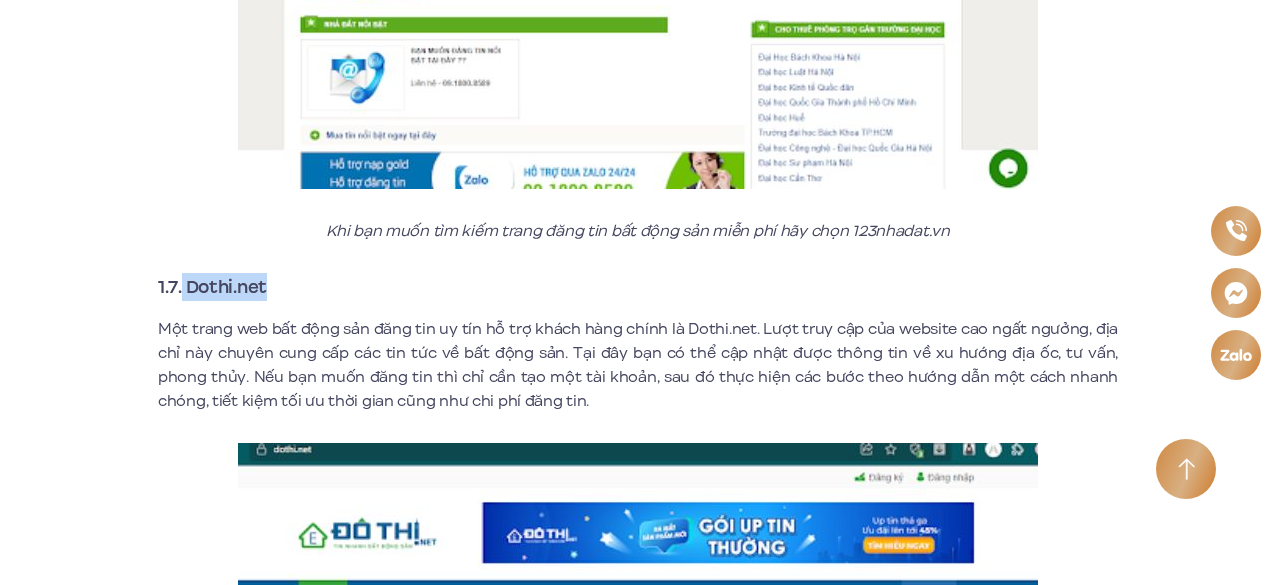 drag, startPoint x: 184, startPoint y: 284, endPoint x: 266, endPoint y: 295, distance: 82.73451 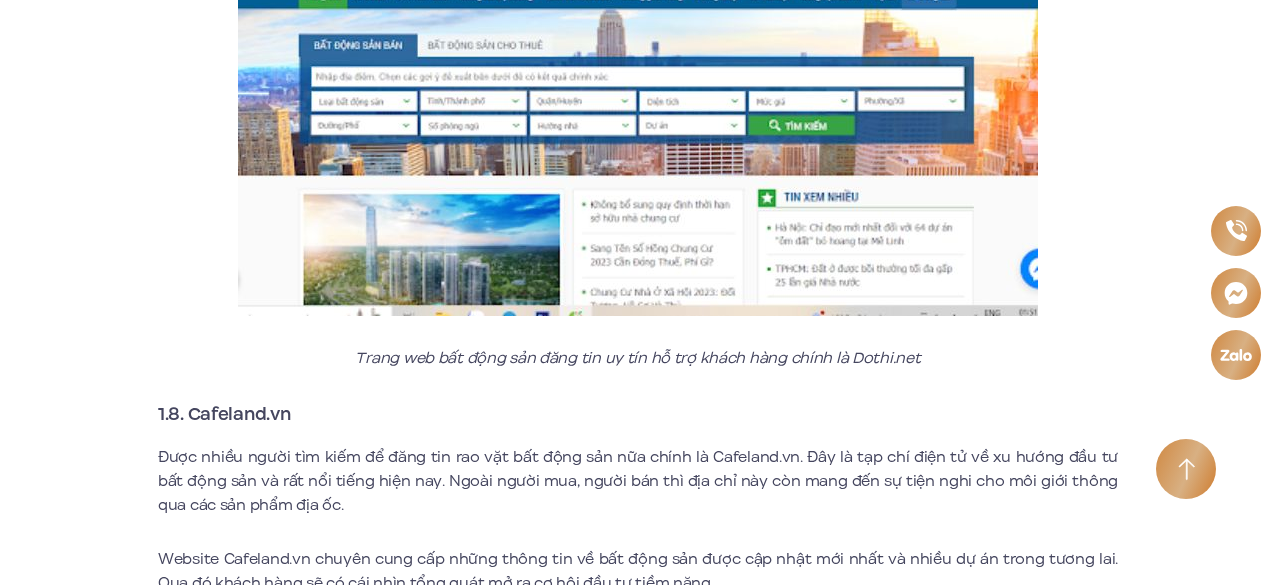 scroll, scrollTop: 5700, scrollLeft: 0, axis: vertical 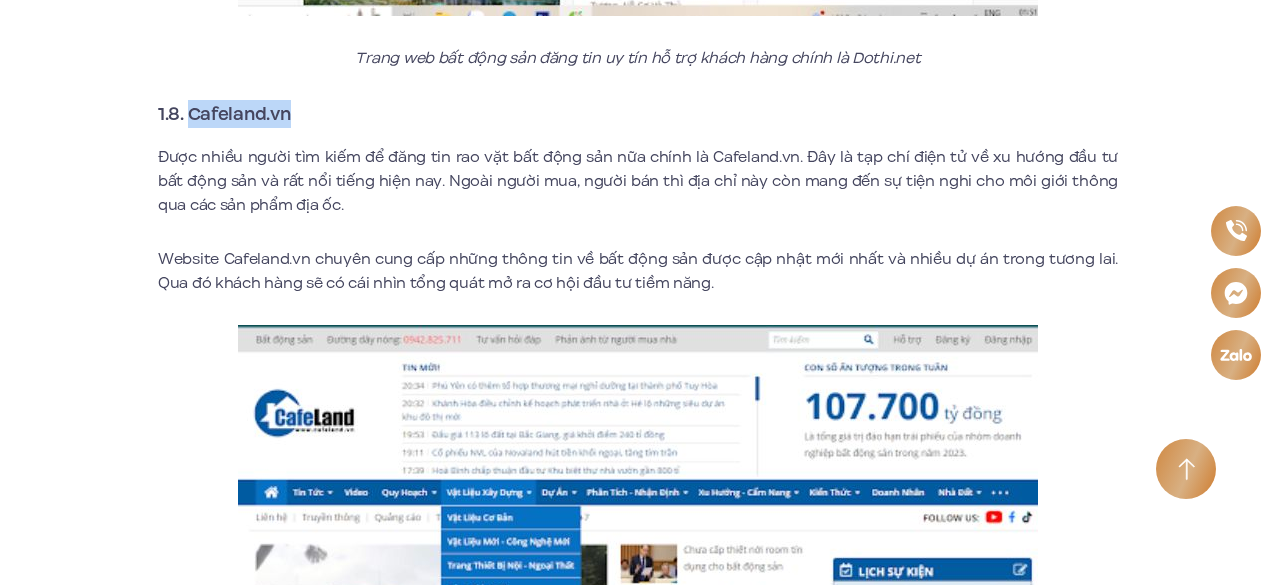 drag, startPoint x: 187, startPoint y: 121, endPoint x: 293, endPoint y: 122, distance: 106.004715 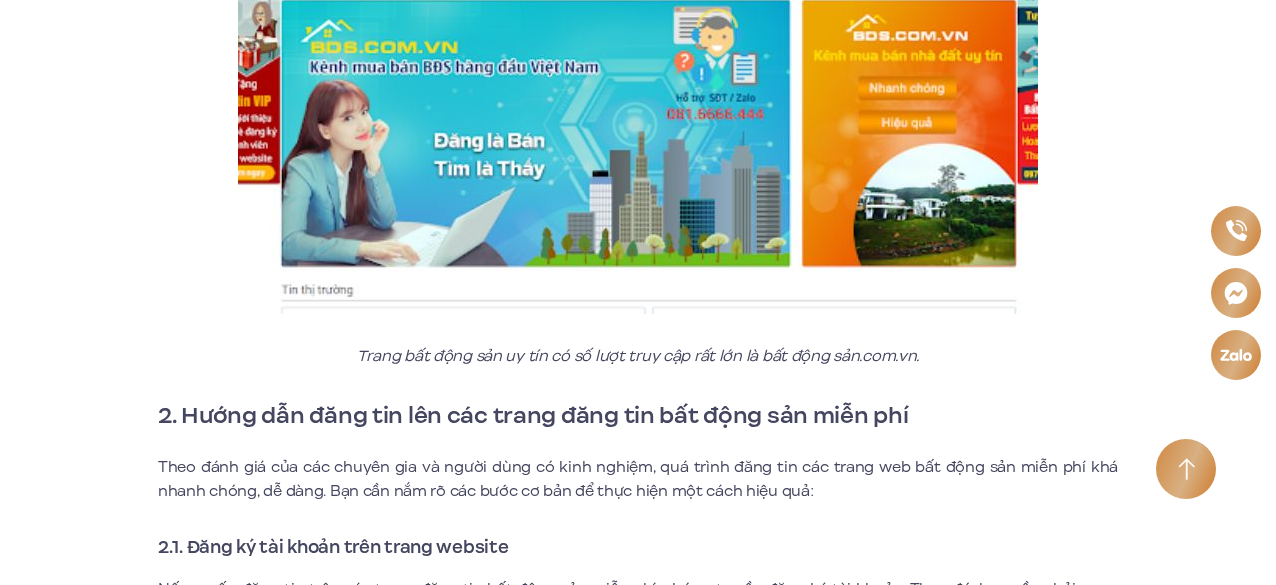 scroll, scrollTop: 7800, scrollLeft: 0, axis: vertical 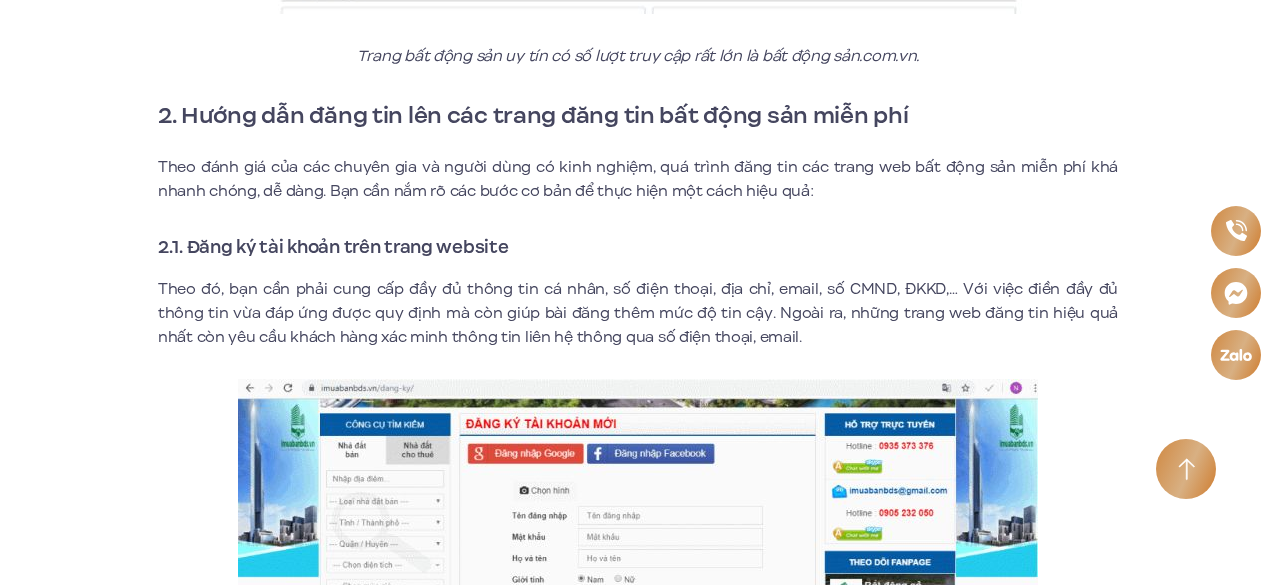 click on "2.1. Đăng ký tài khoản trên trang website" at bounding box center (333, 247) 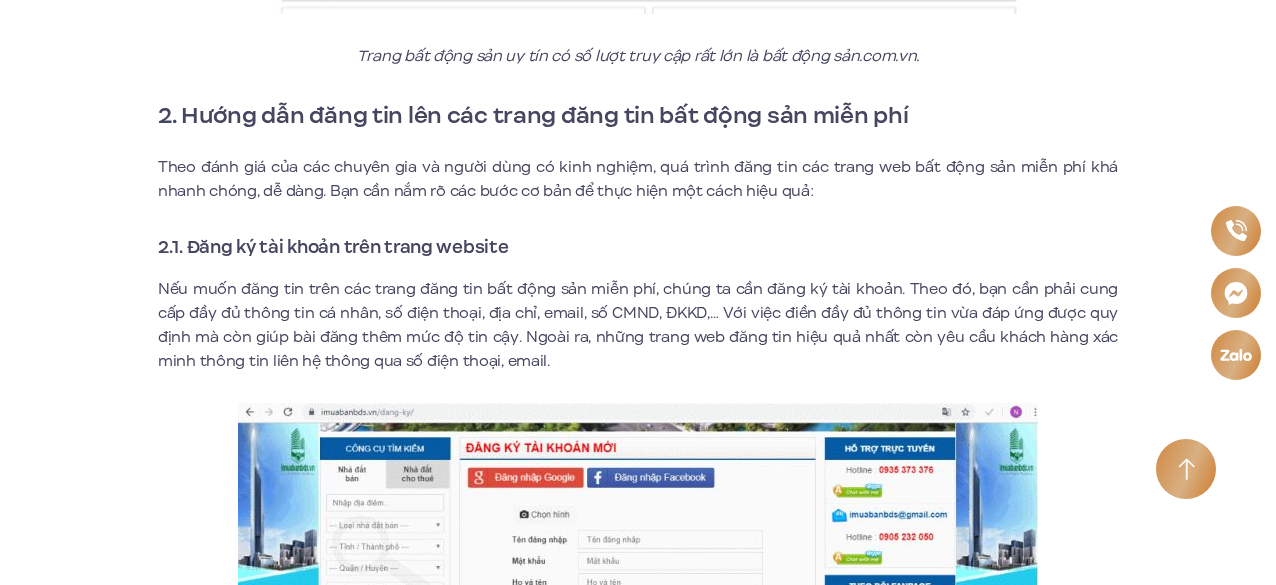 scroll, scrollTop: 7800, scrollLeft: 0, axis: vertical 